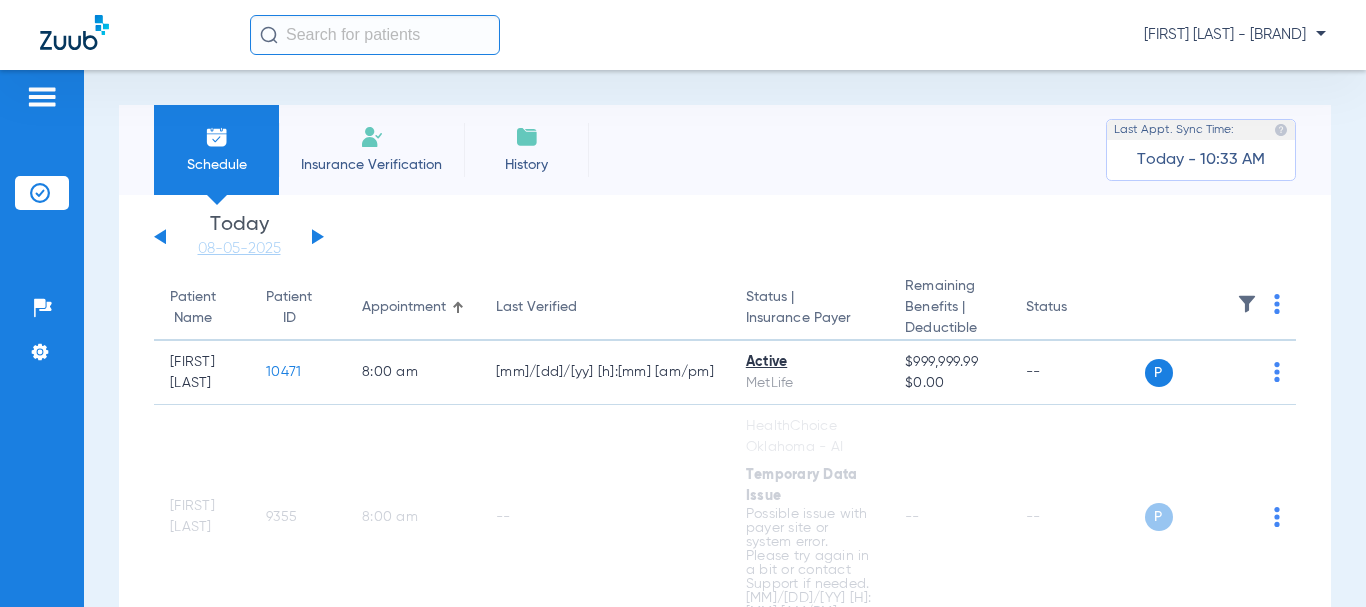 scroll, scrollTop: 0, scrollLeft: 0, axis: both 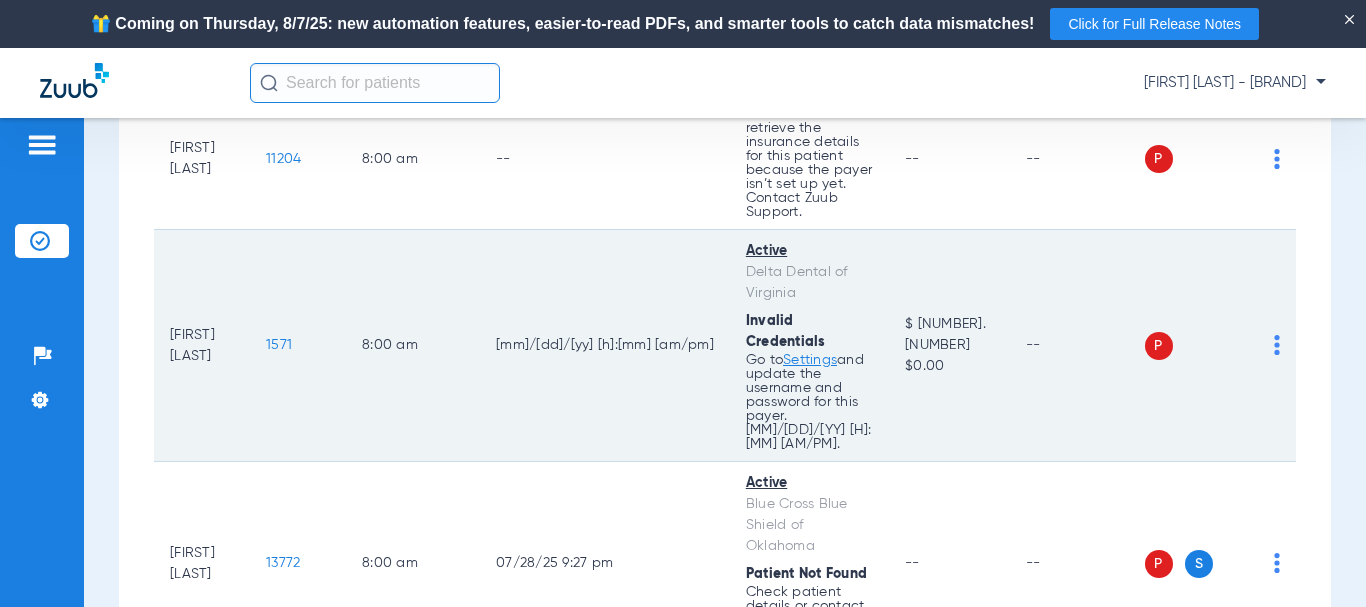 drag, startPoint x: 677, startPoint y: 299, endPoint x: 740, endPoint y: 345, distance: 78.00641 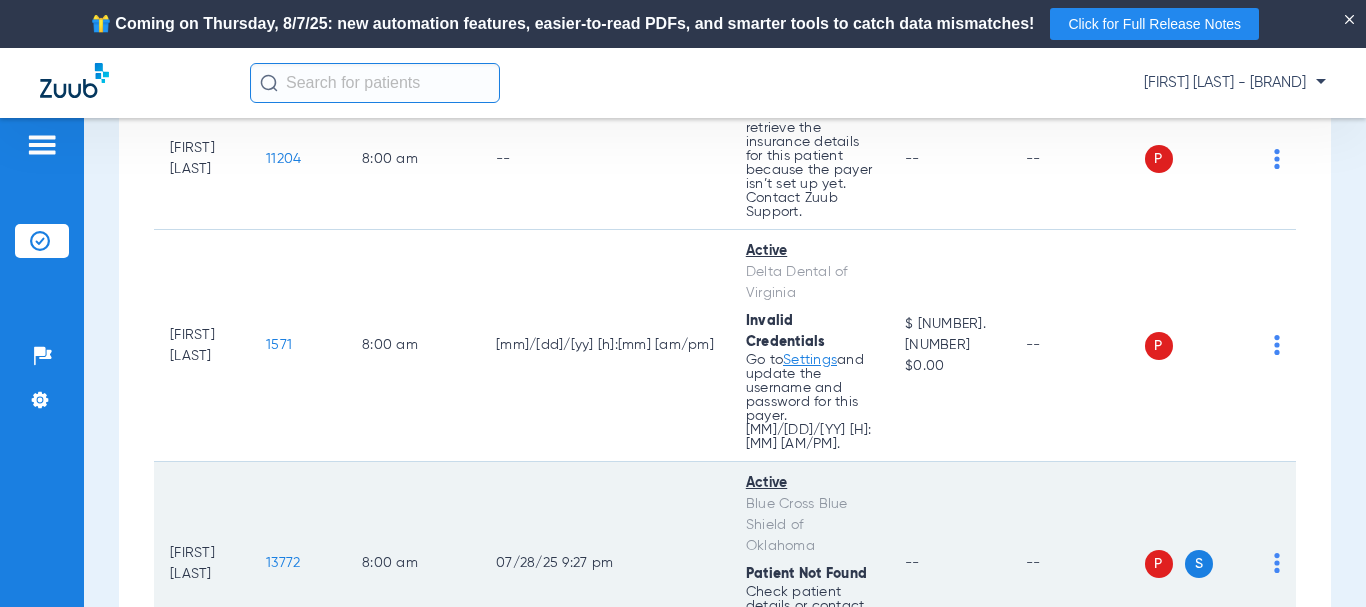 drag, startPoint x: 524, startPoint y: 437, endPoint x: 644, endPoint y: 419, distance: 121.34249 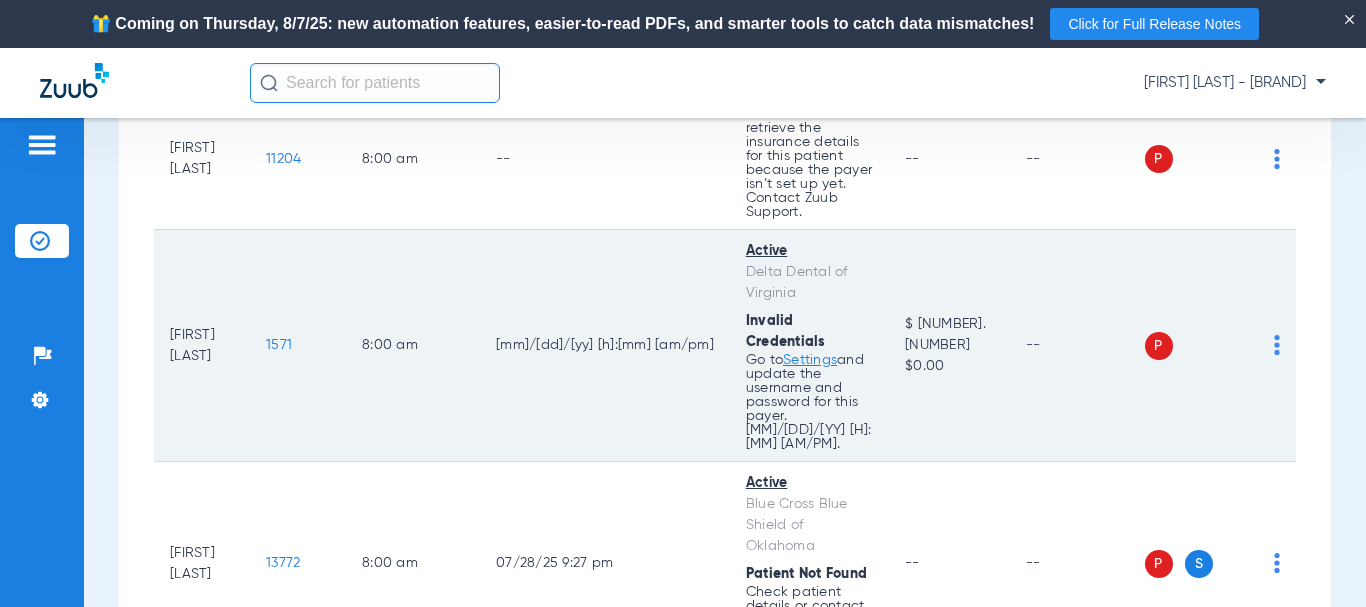 click on "Go to  Settings
and update the username and password for this payer. [MM]/[DD]/[YY] [H]:[MM] [AM/PM]." at bounding box center [809, 163] 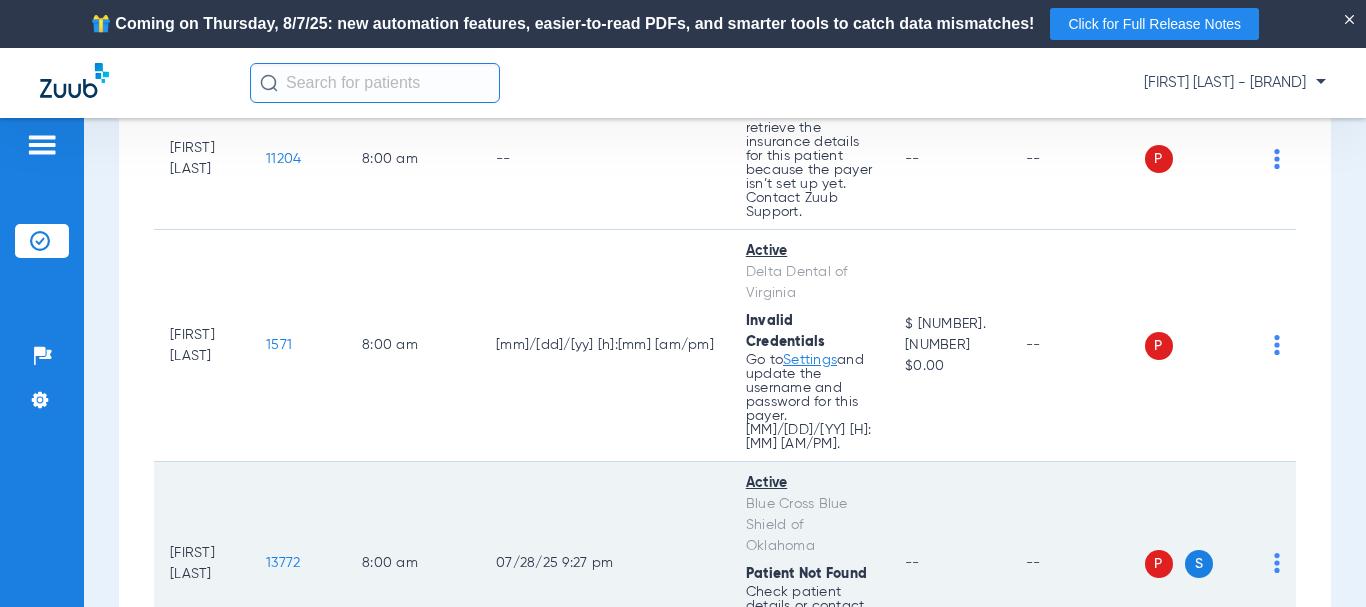 scroll, scrollTop: 400, scrollLeft: 0, axis: vertical 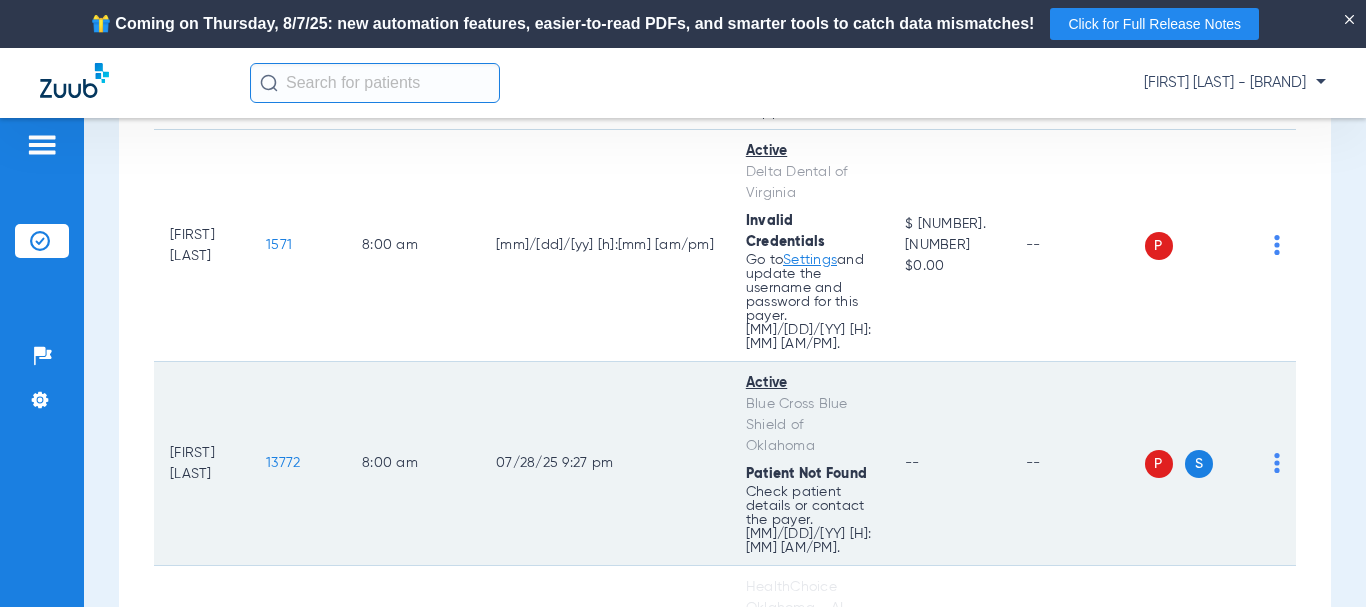 drag, startPoint x: 343, startPoint y: 321, endPoint x: 573, endPoint y: 311, distance: 230.21729 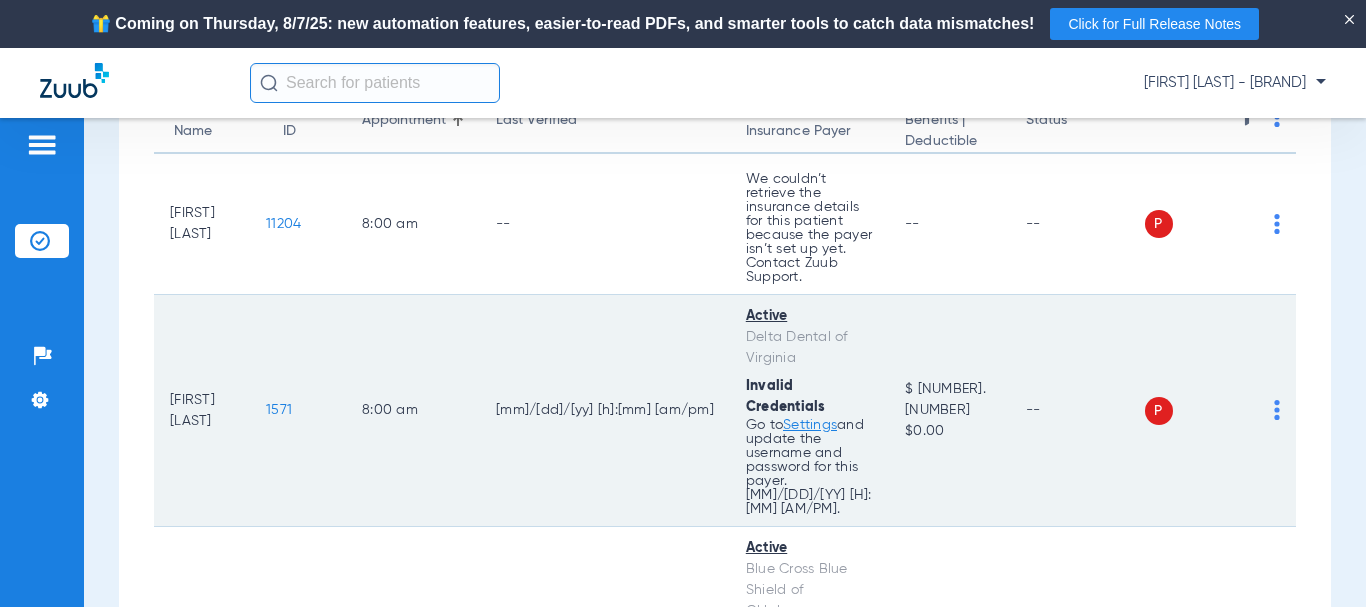 scroll, scrollTop: 200, scrollLeft: 0, axis: vertical 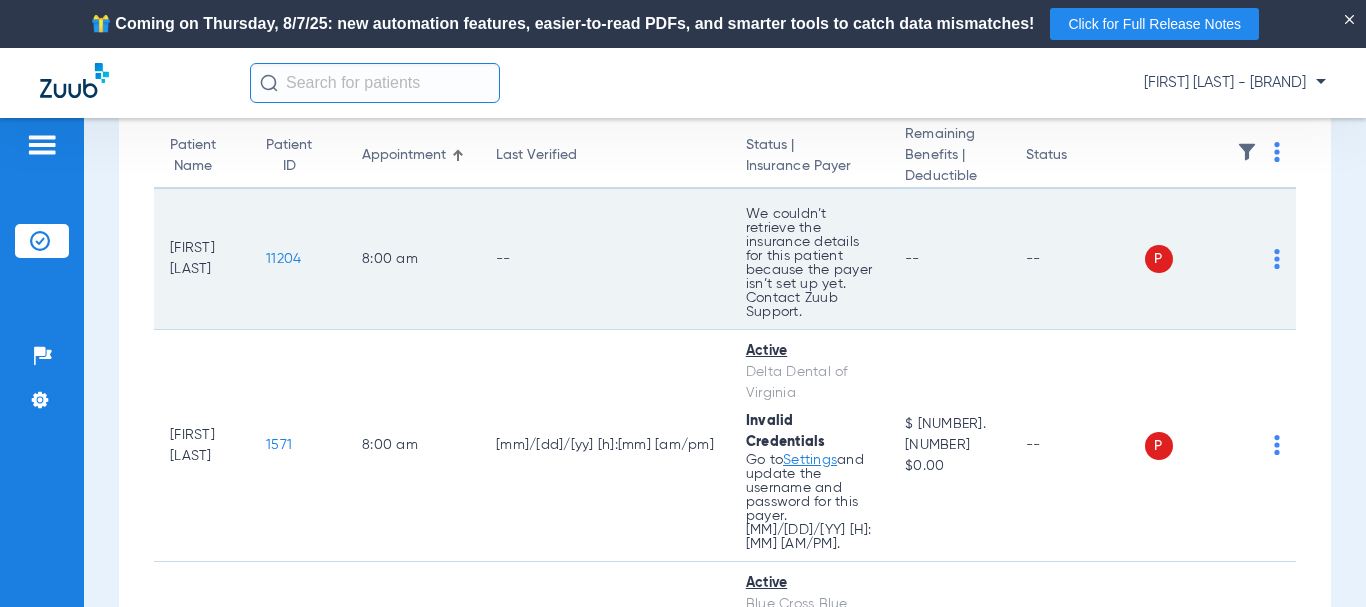 click on "We couldn’t retrieve the insurance details for this patient because the payer isn’t set up yet. Contact Zuub Support." at bounding box center (809, 263) 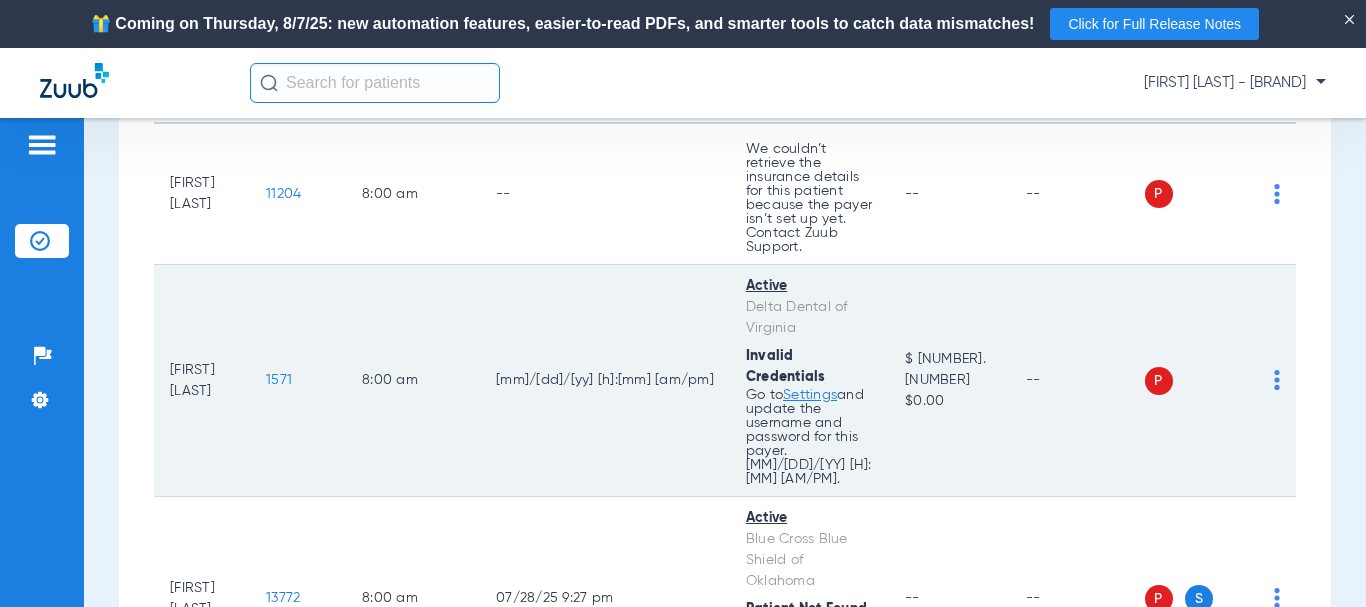 scroll, scrollTop: 300, scrollLeft: 0, axis: vertical 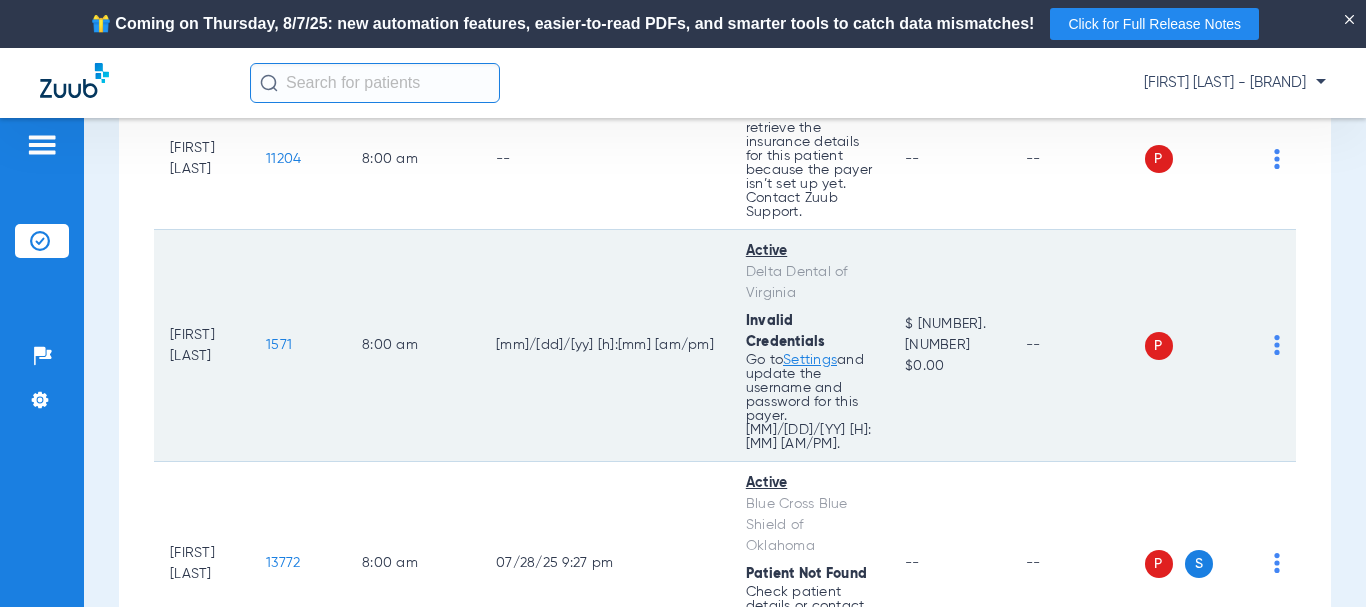 click on "Active   Delta Dental of Virginia  Invalid Credentials Go to  Settings
and update the username and password for this payer. [MM]/[DD]/[YY] [H]:[MM] [AM/PM]." 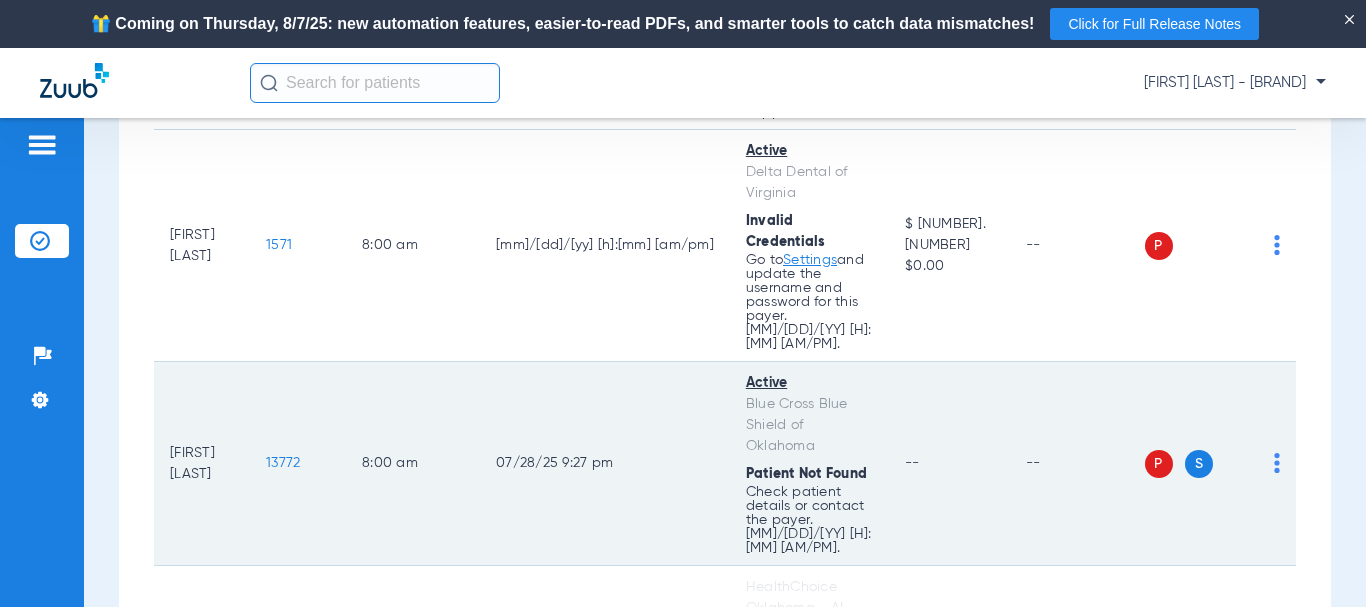 click on "Patient Not Found" at bounding box center [746, 7] 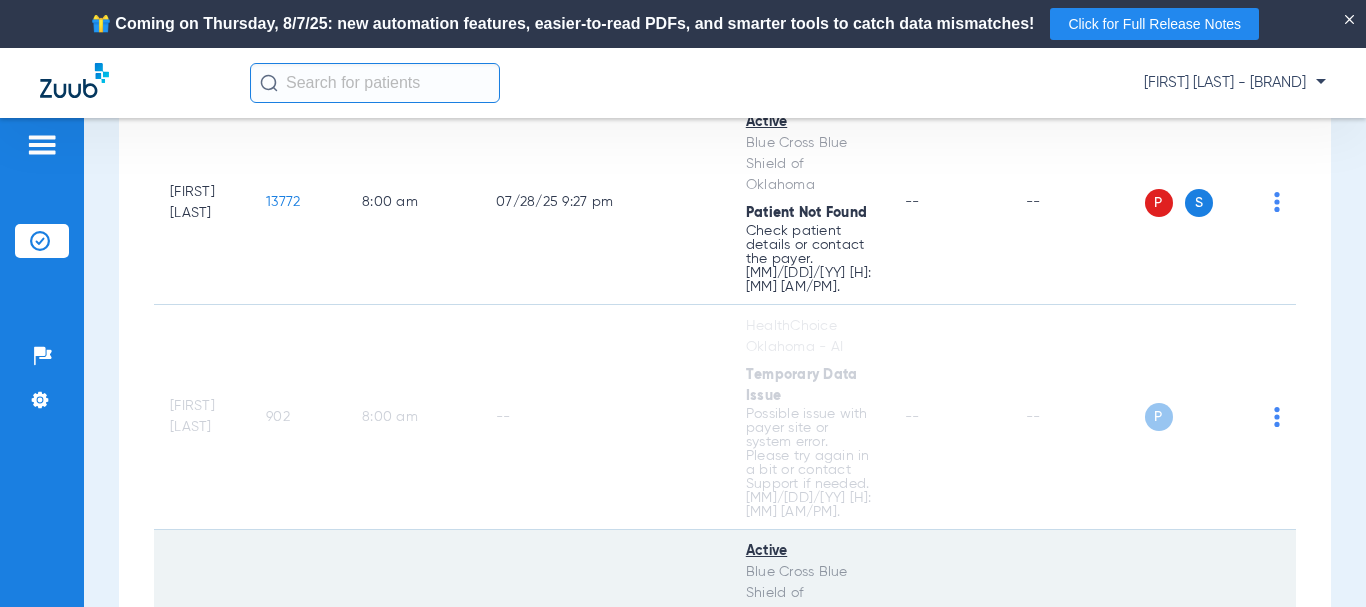 scroll, scrollTop: 700, scrollLeft: 0, axis: vertical 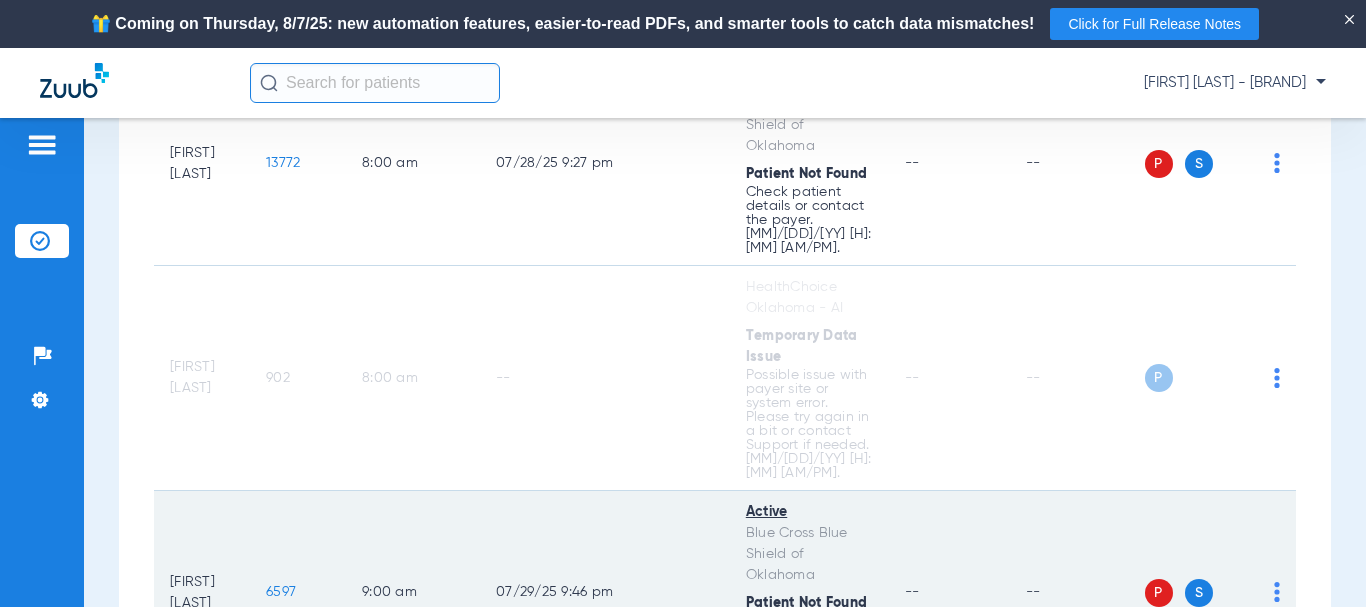 click on "07/29/25 9:46 PM" 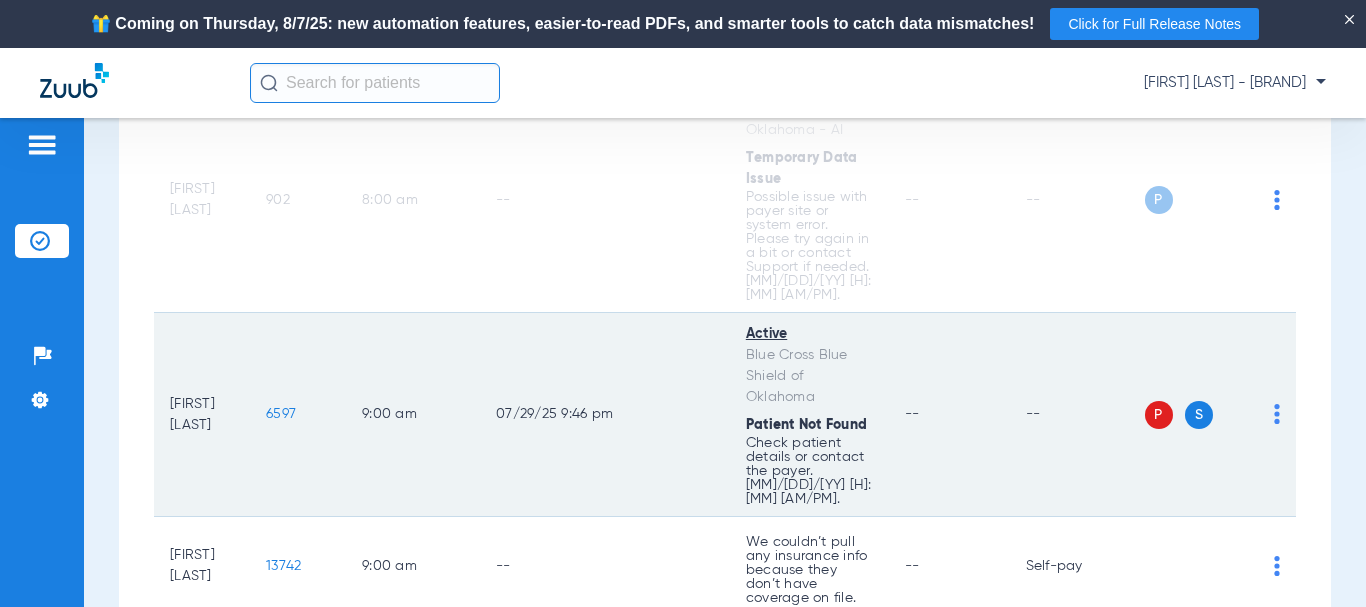 scroll, scrollTop: 1000, scrollLeft: 0, axis: vertical 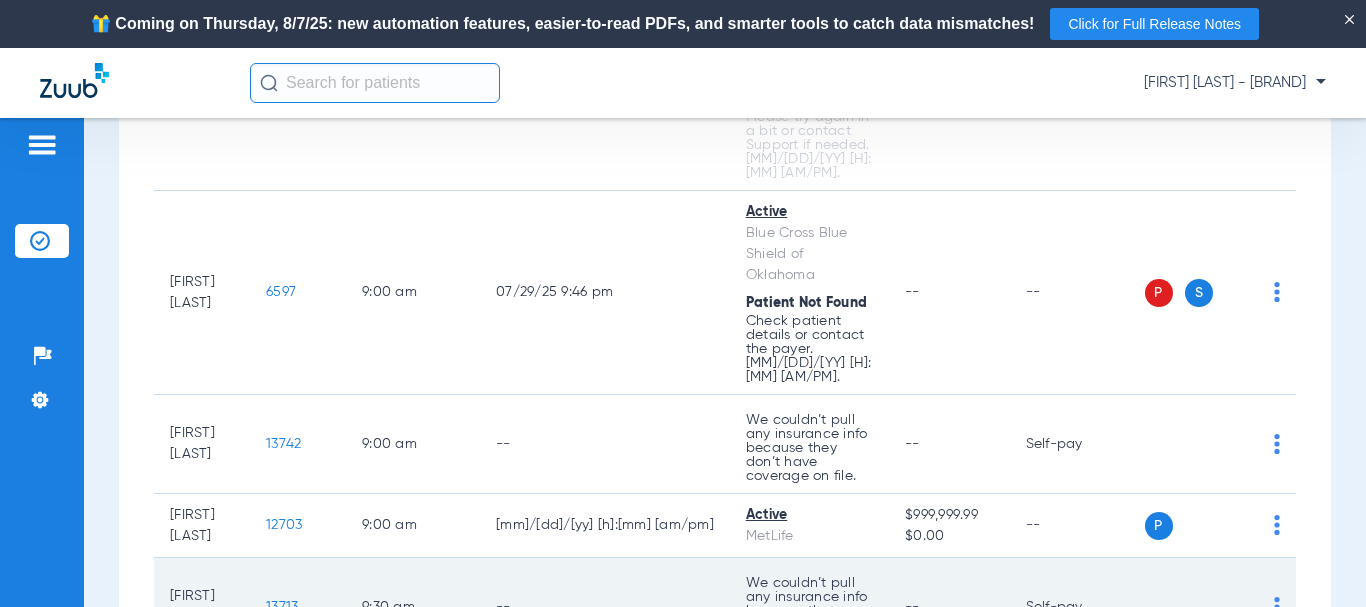 click on "We couldn’t pull any insurance info because they don’t have coverage on file." at bounding box center (809, -537) 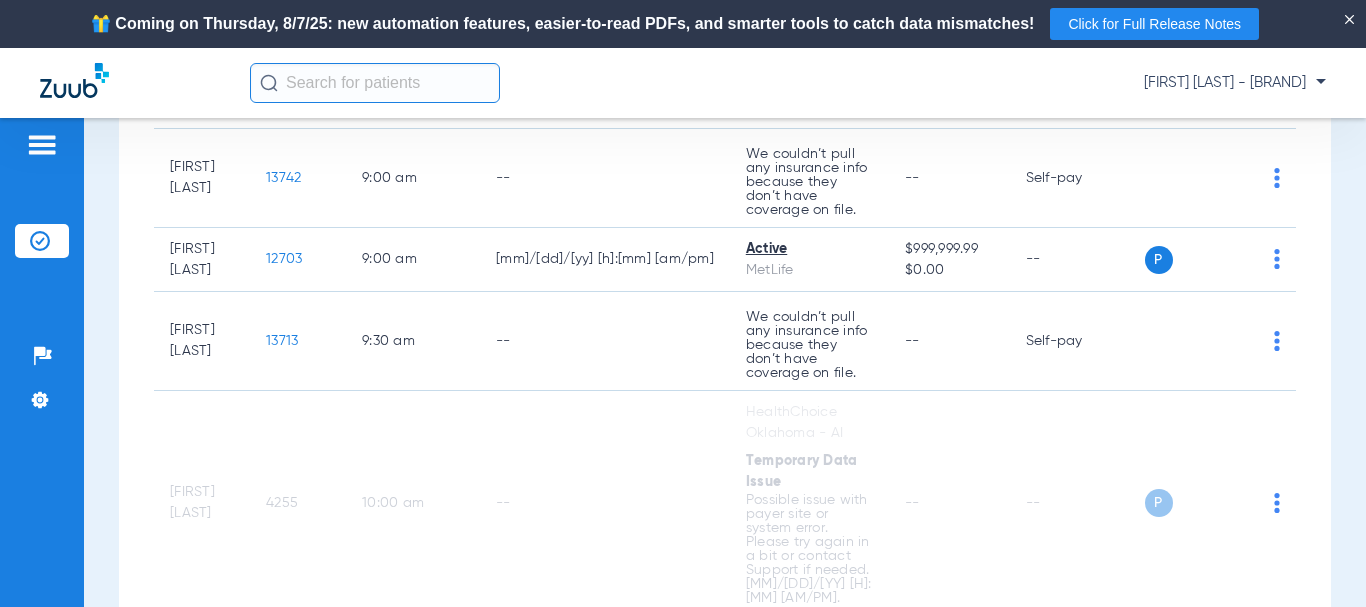 scroll, scrollTop: 1300, scrollLeft: 0, axis: vertical 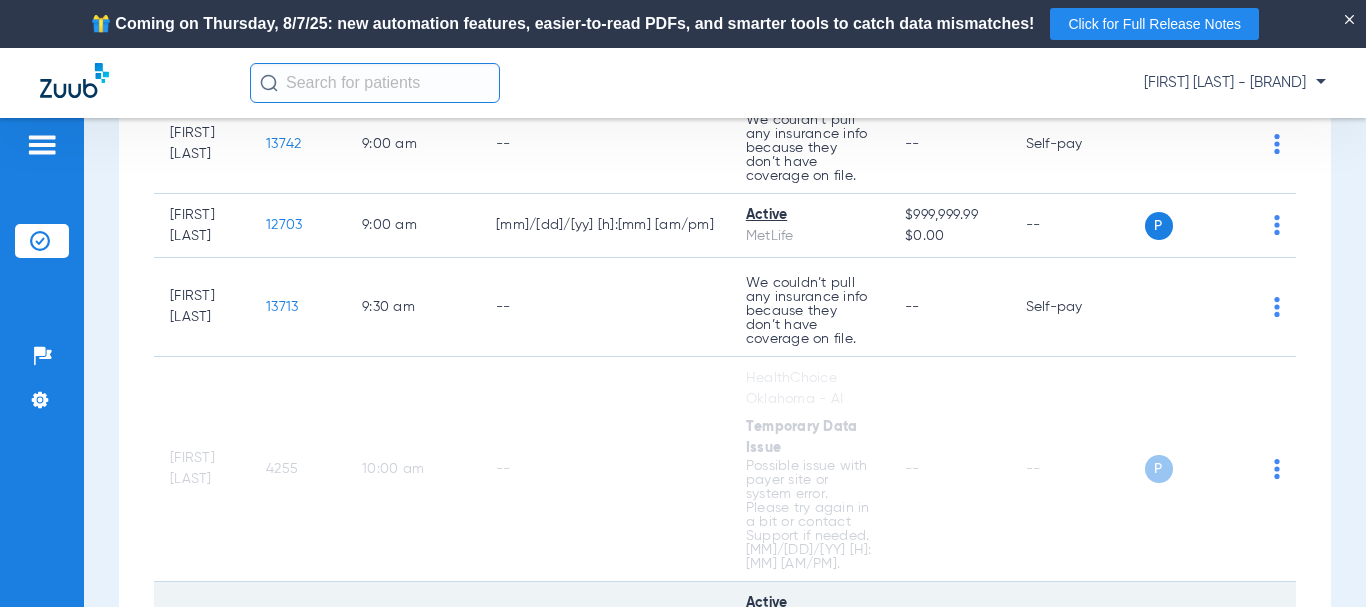 click on "Check patient details or contact the payer. [MM]/[DD]/[YY] [H]:[MM] [AM/PM]." at bounding box center [809, -837] 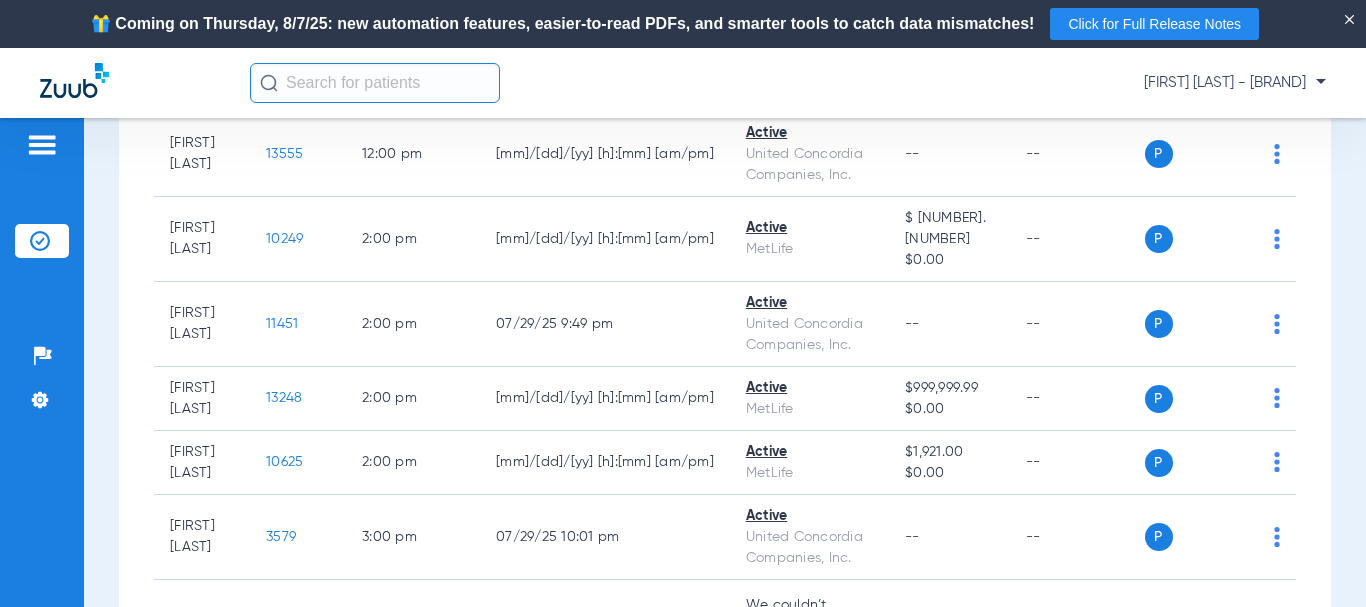 scroll, scrollTop: 2675, scrollLeft: 0, axis: vertical 